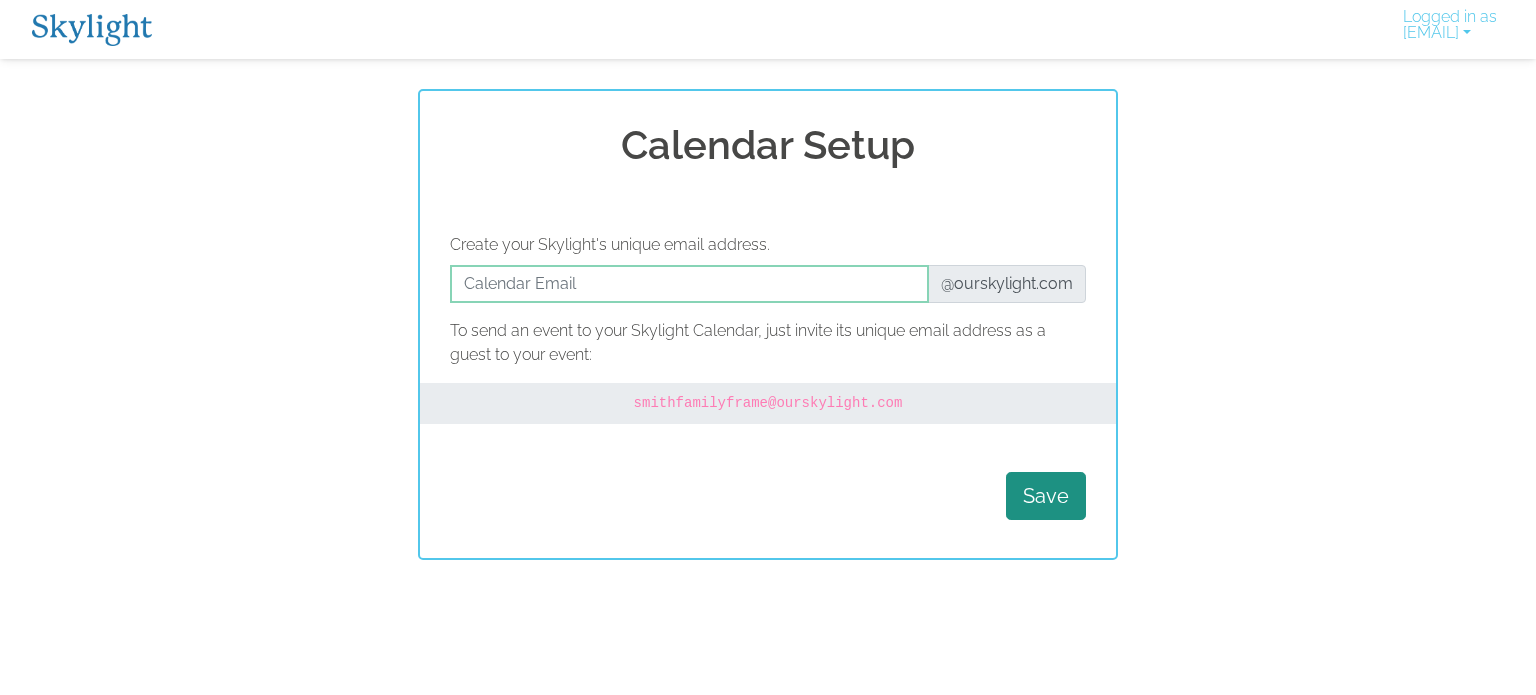scroll, scrollTop: 0, scrollLeft: 0, axis: both 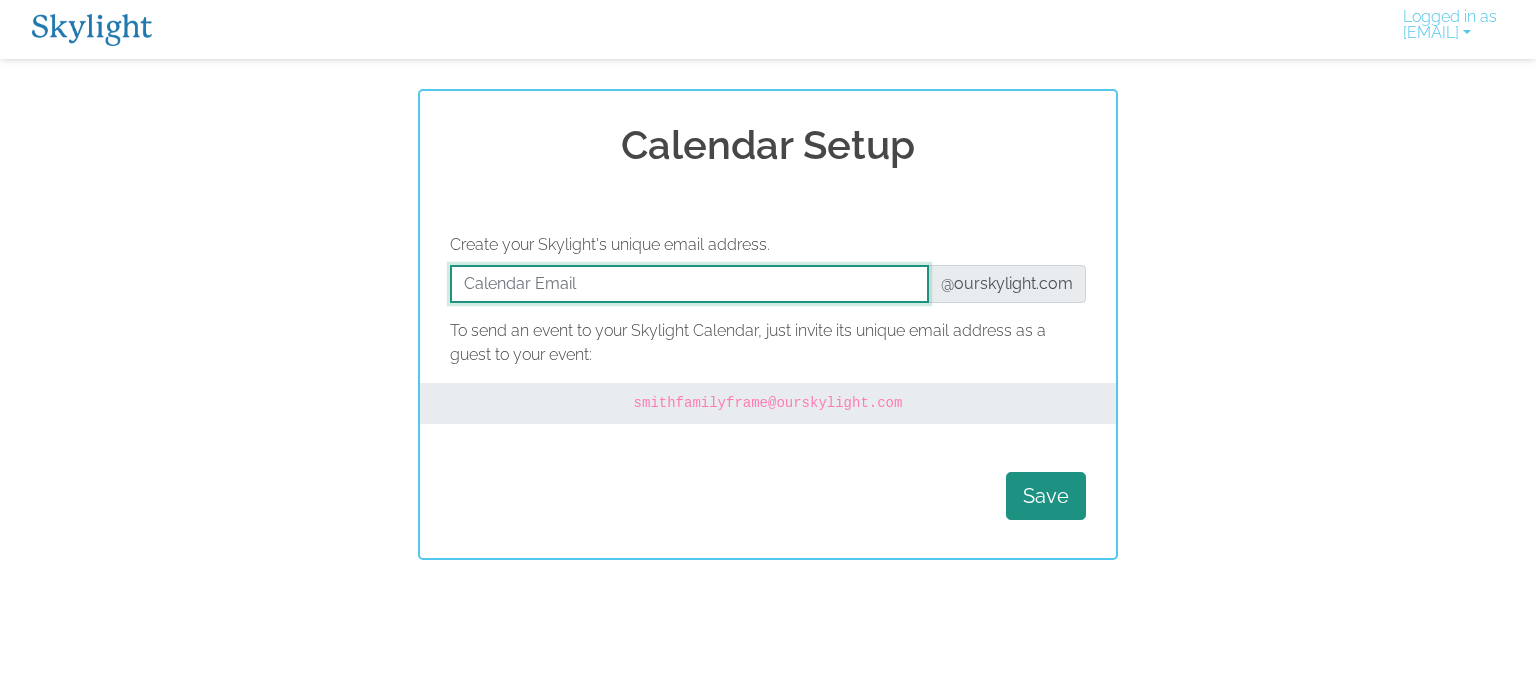 click at bounding box center [689, 284] 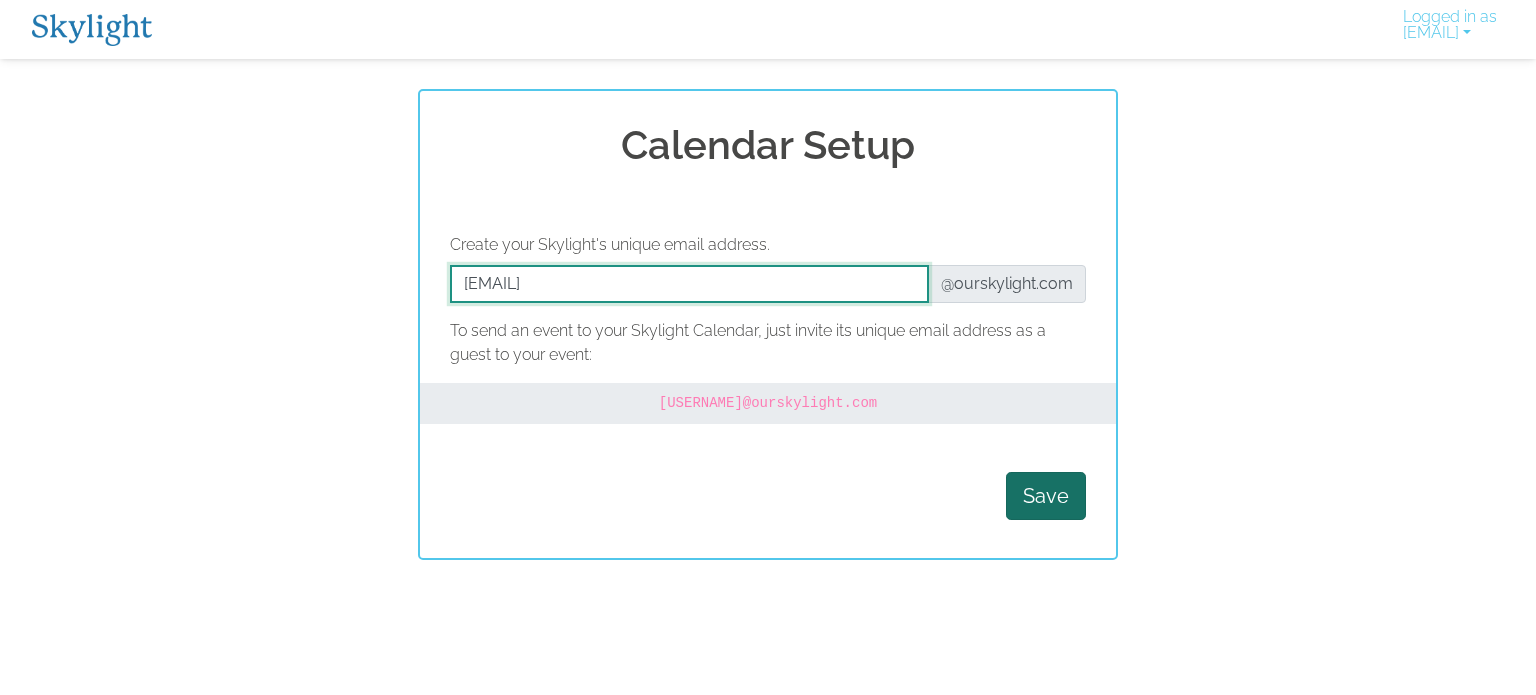 type on "[EMAIL]" 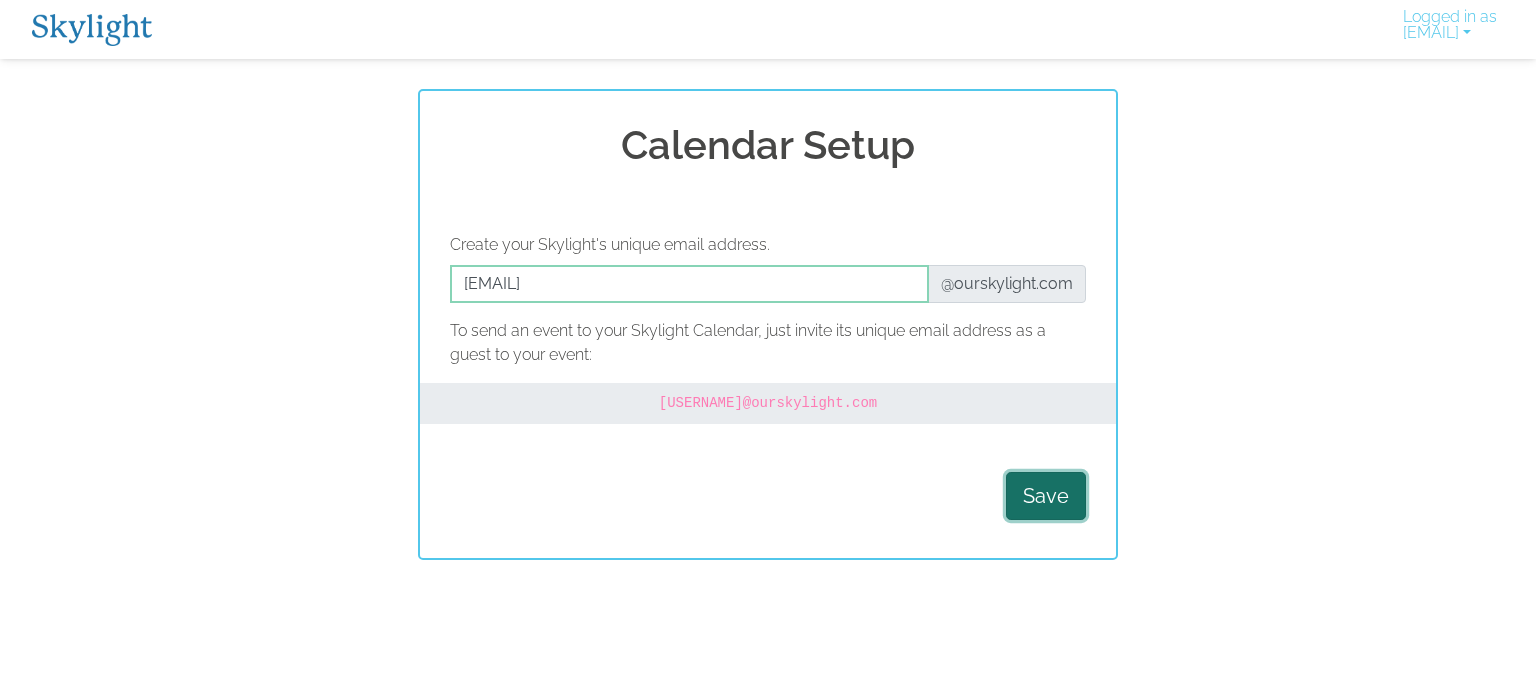 click on "Save" at bounding box center [1046, 496] 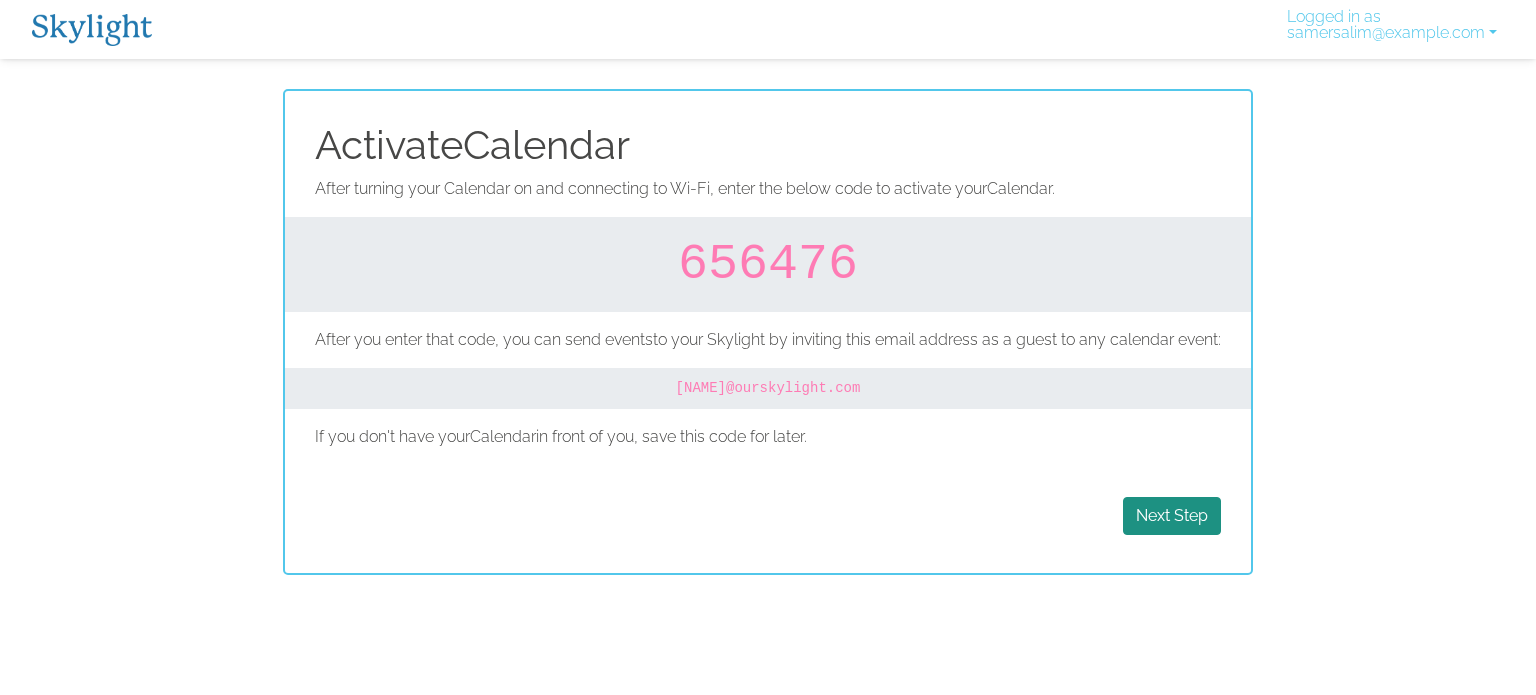 scroll, scrollTop: 0, scrollLeft: 0, axis: both 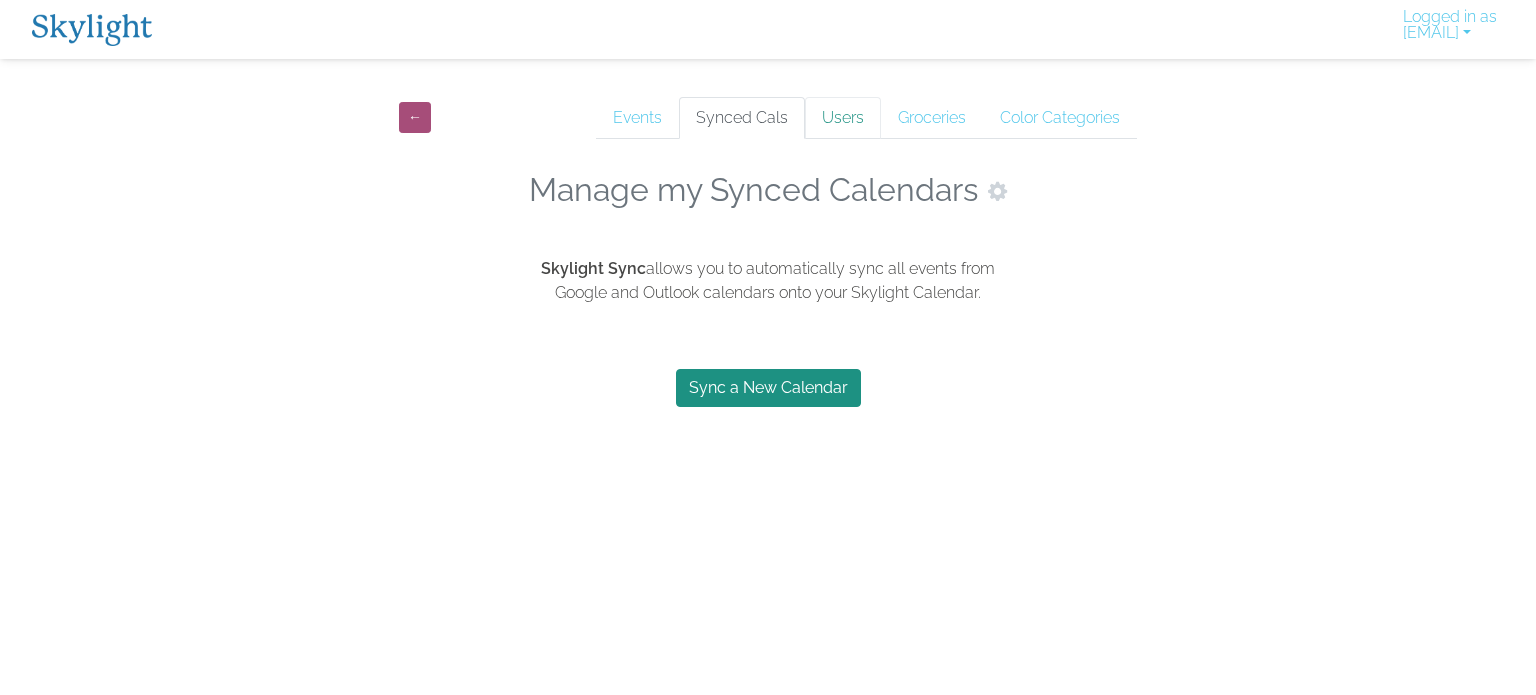 click on "Users" at bounding box center (843, 118) 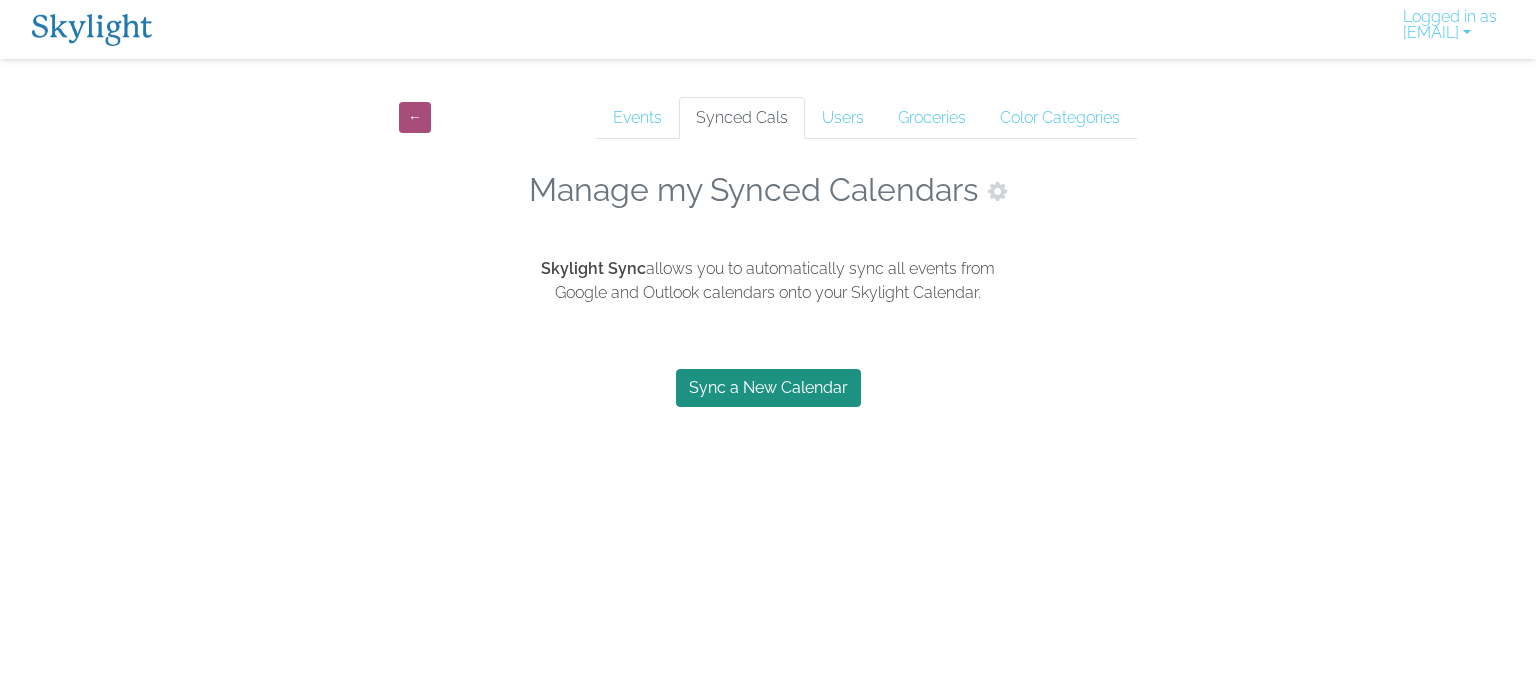 scroll, scrollTop: 0, scrollLeft: 0, axis: both 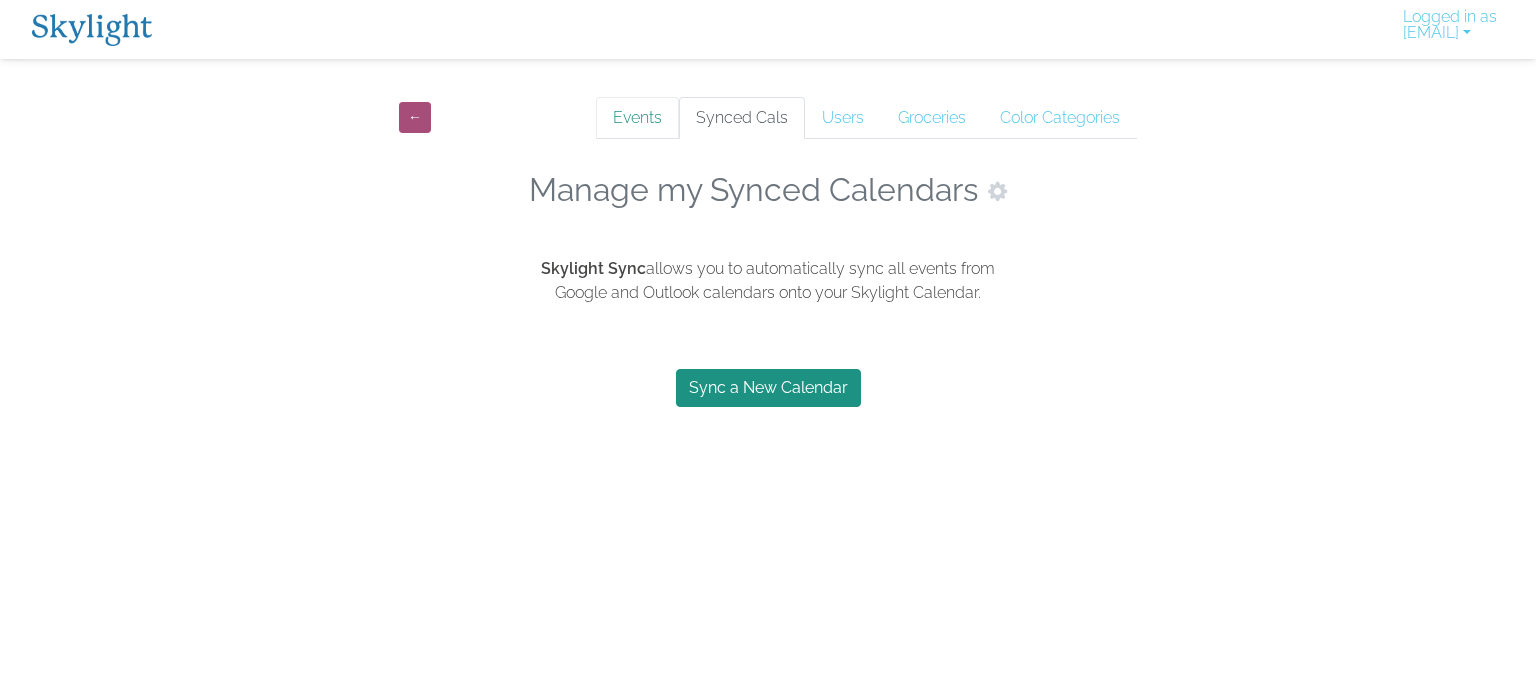 click on "Events" at bounding box center [637, 118] 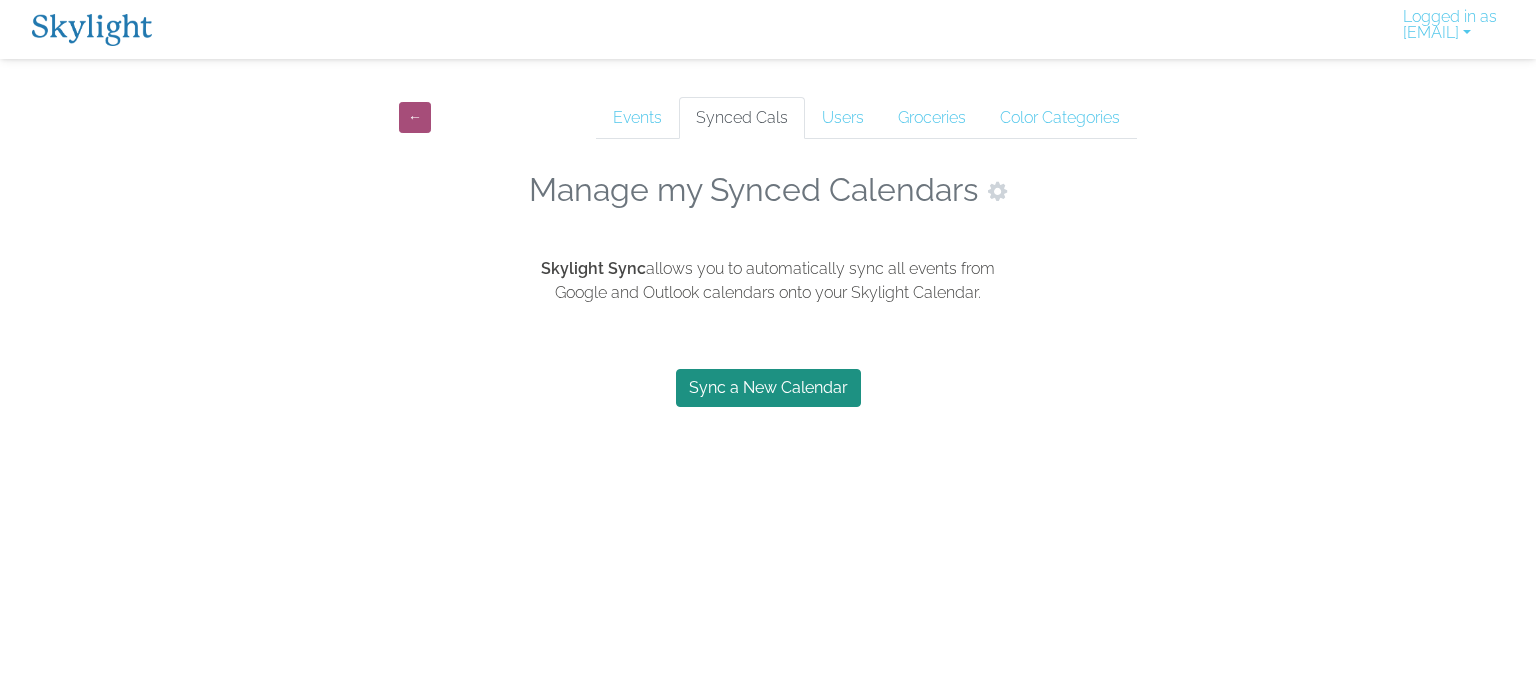 scroll, scrollTop: 0, scrollLeft: 0, axis: both 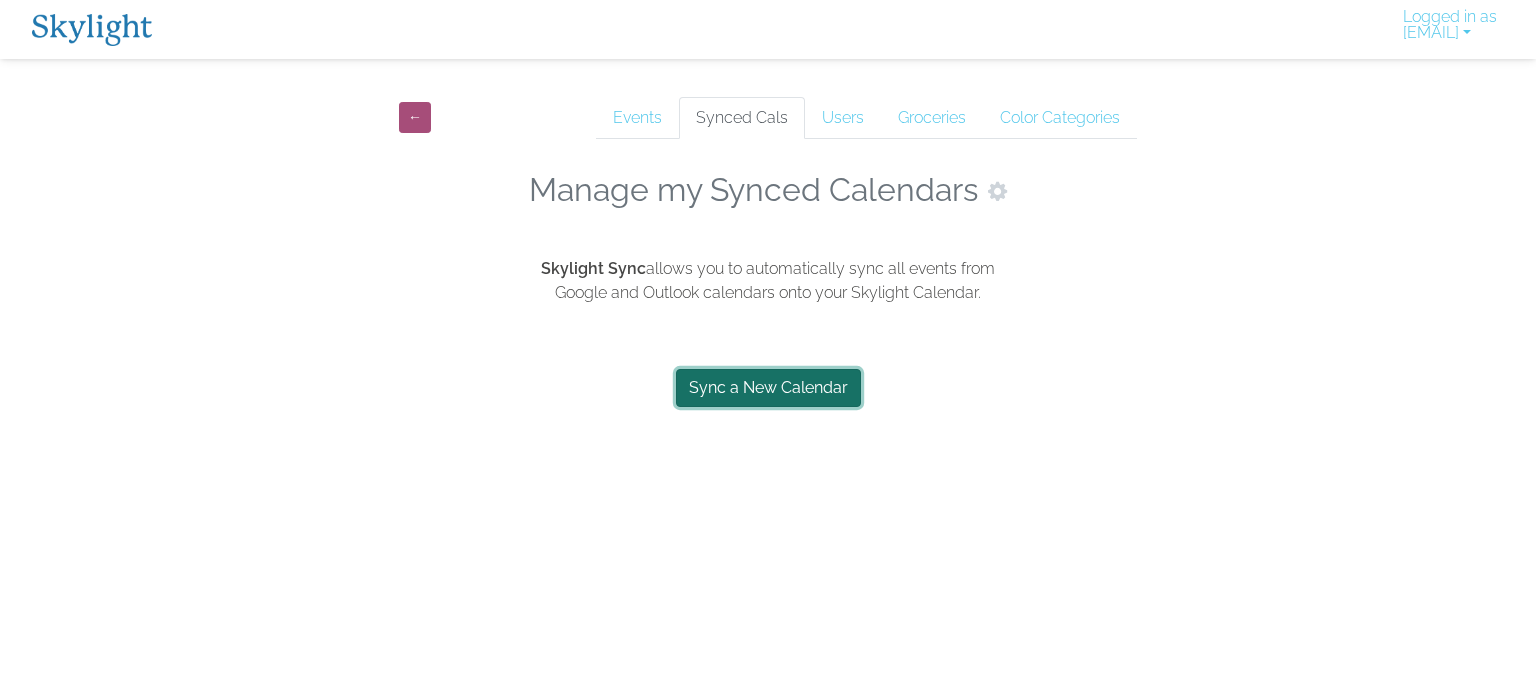 click on "Sync a New Calendar" at bounding box center (768, 388) 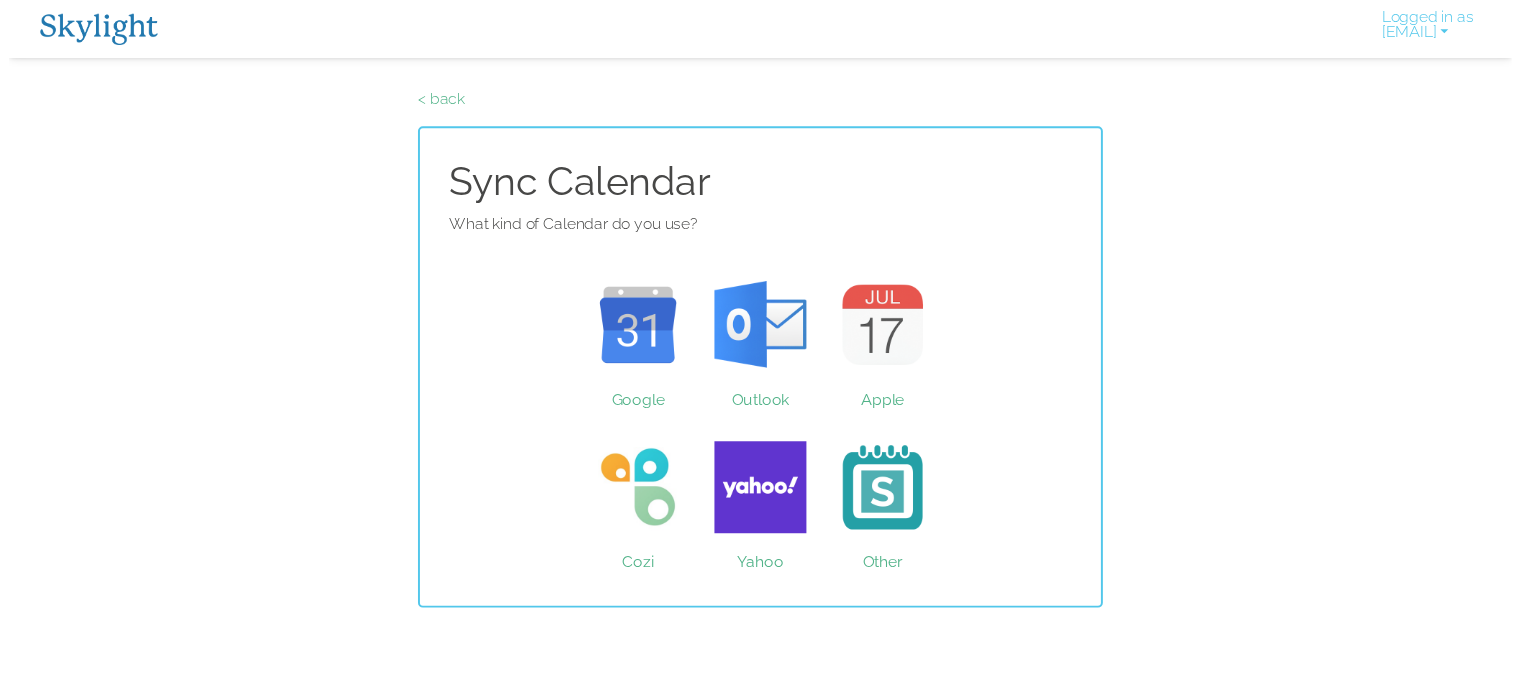 scroll, scrollTop: 0, scrollLeft: 0, axis: both 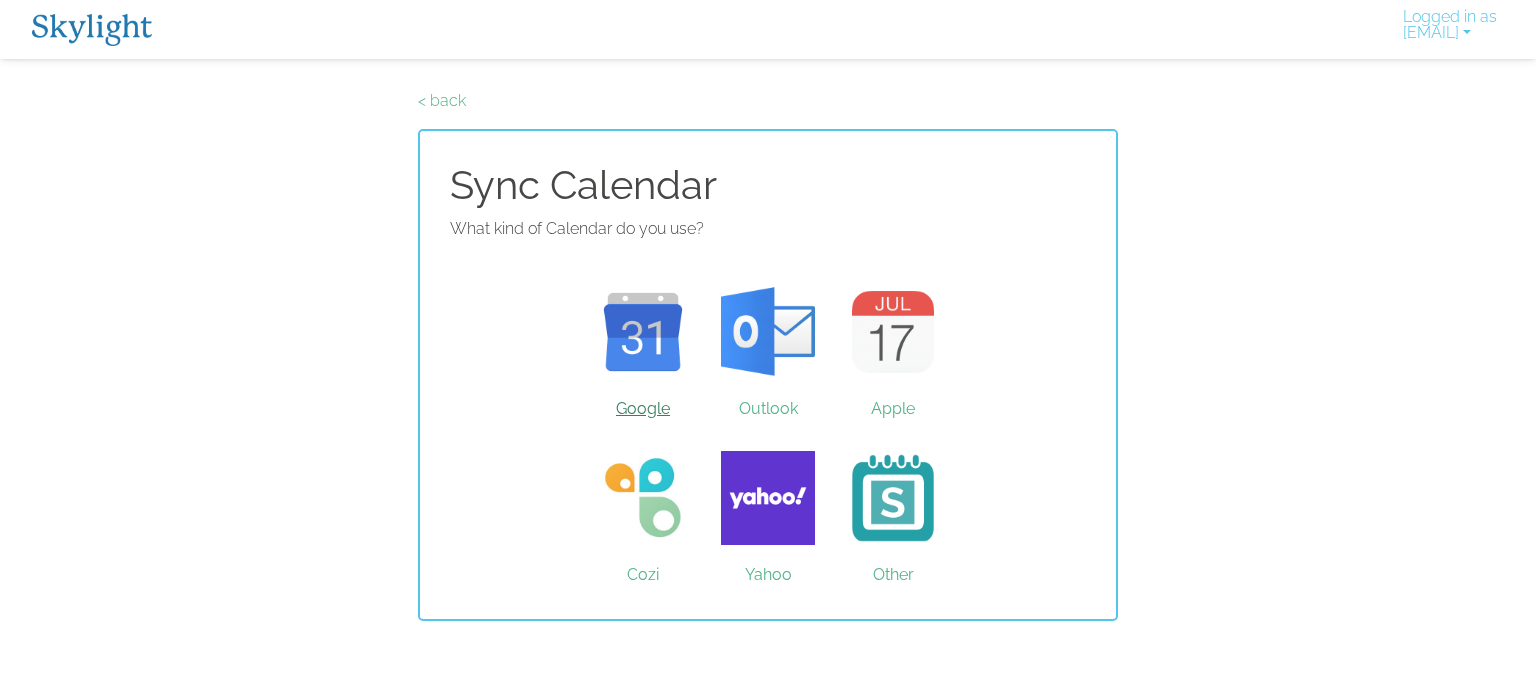 click on "Google" at bounding box center (643, 332) 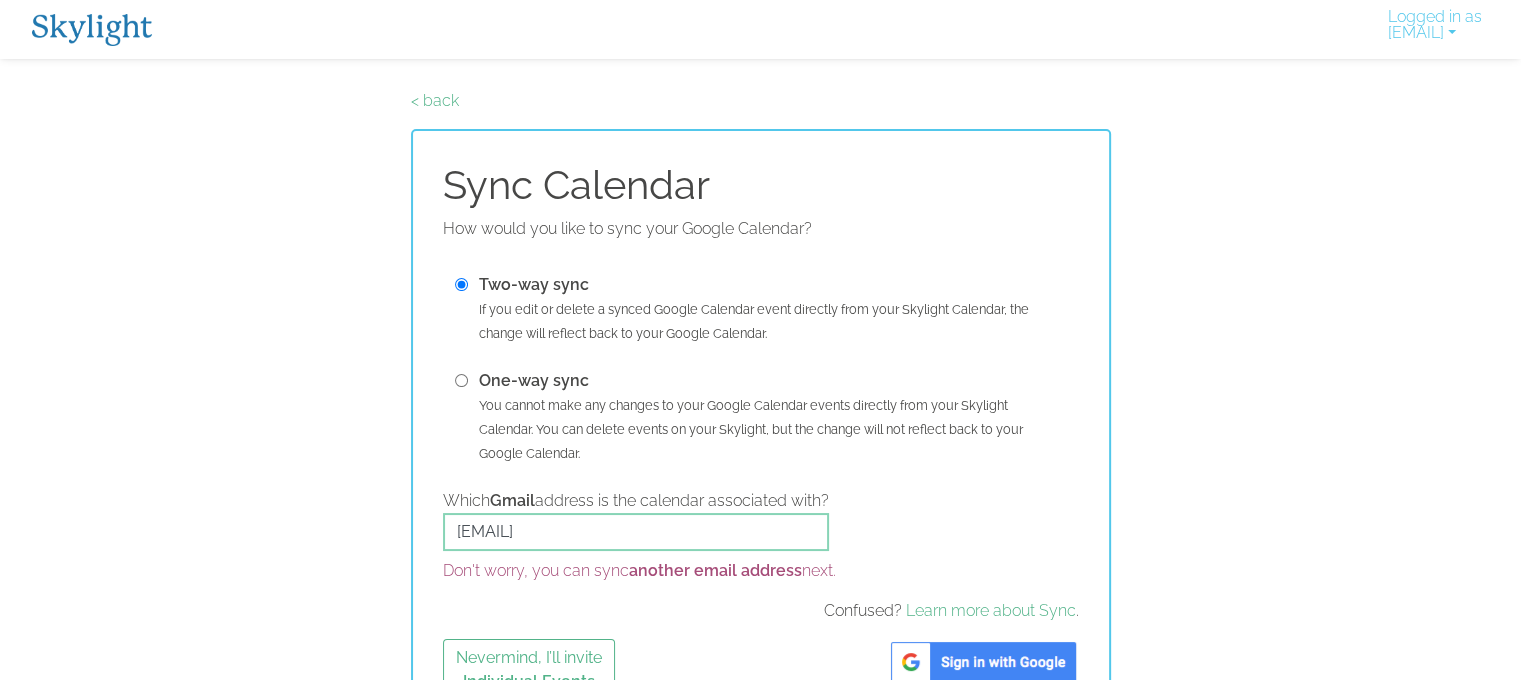 scroll, scrollTop: 51, scrollLeft: 8, axis: both 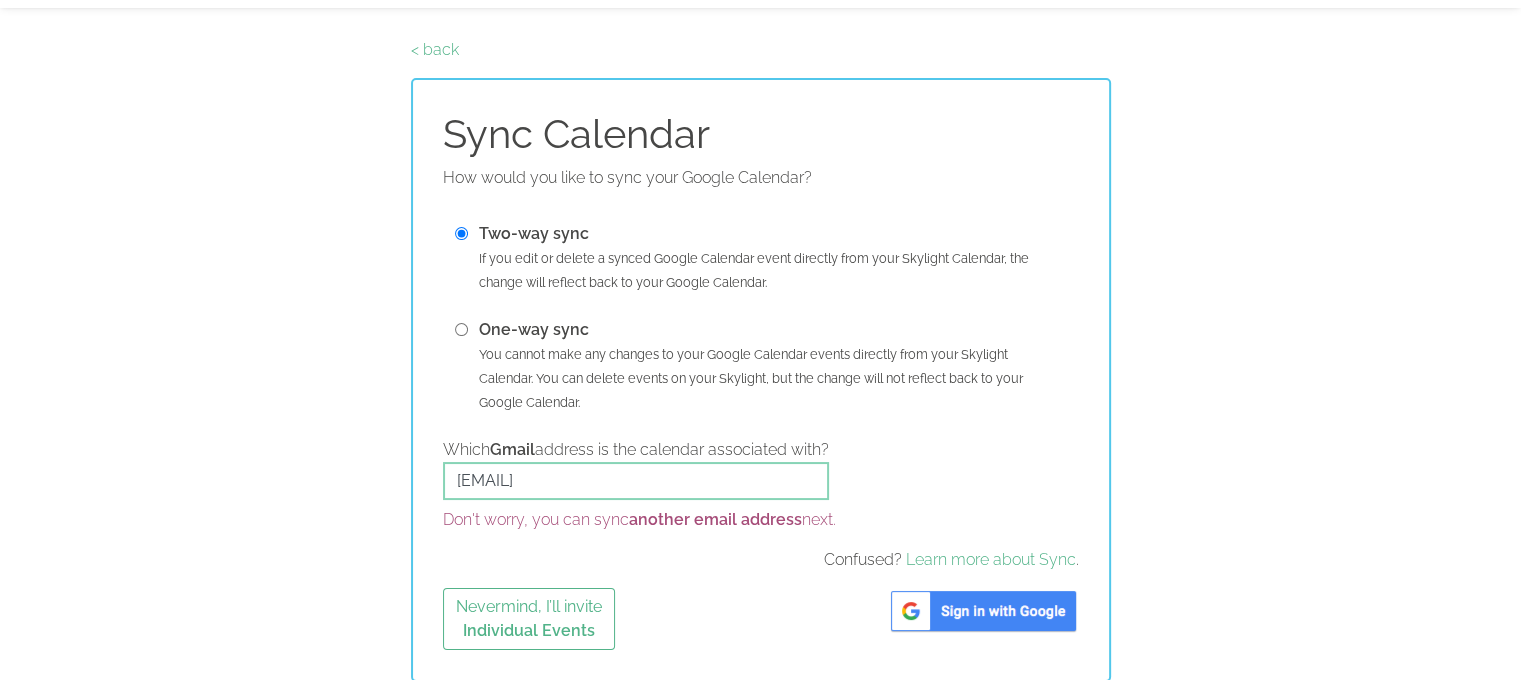 click at bounding box center [983, 611] 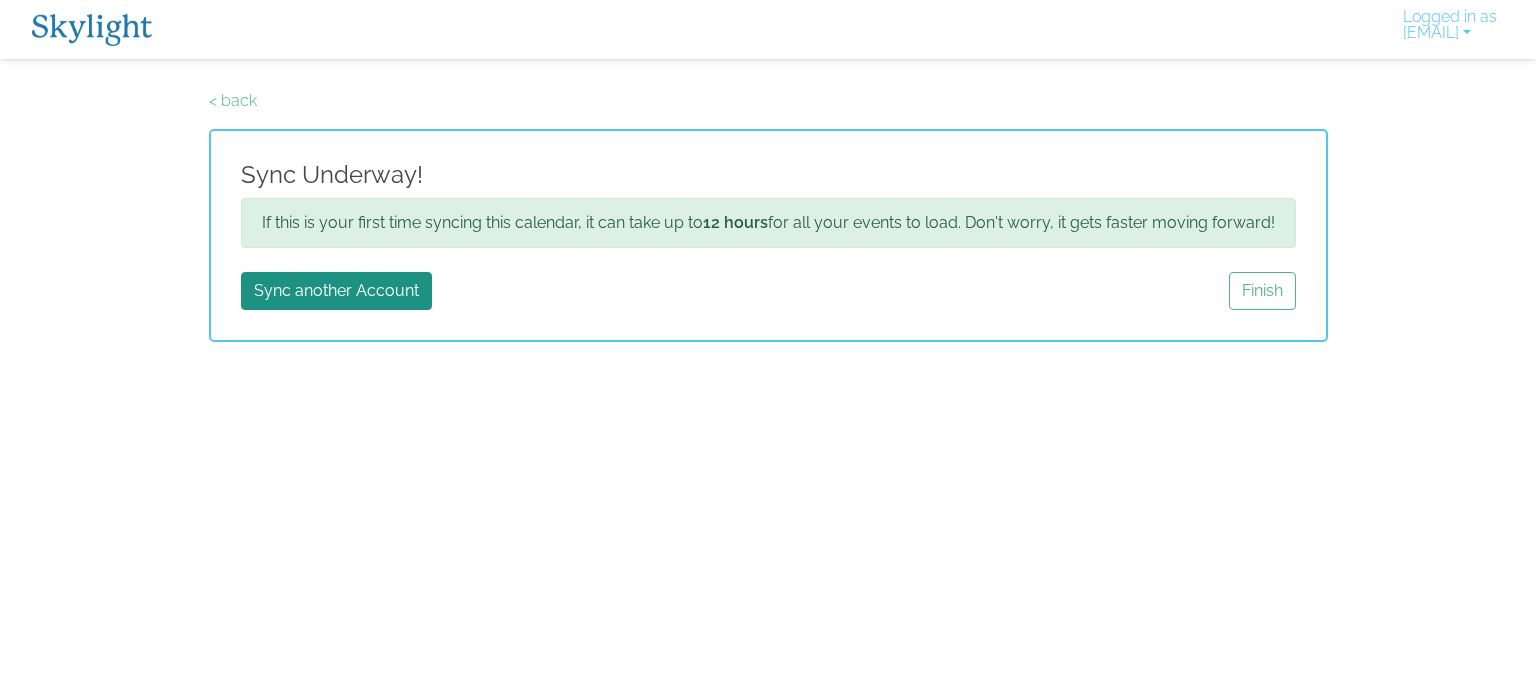 scroll, scrollTop: 0, scrollLeft: 0, axis: both 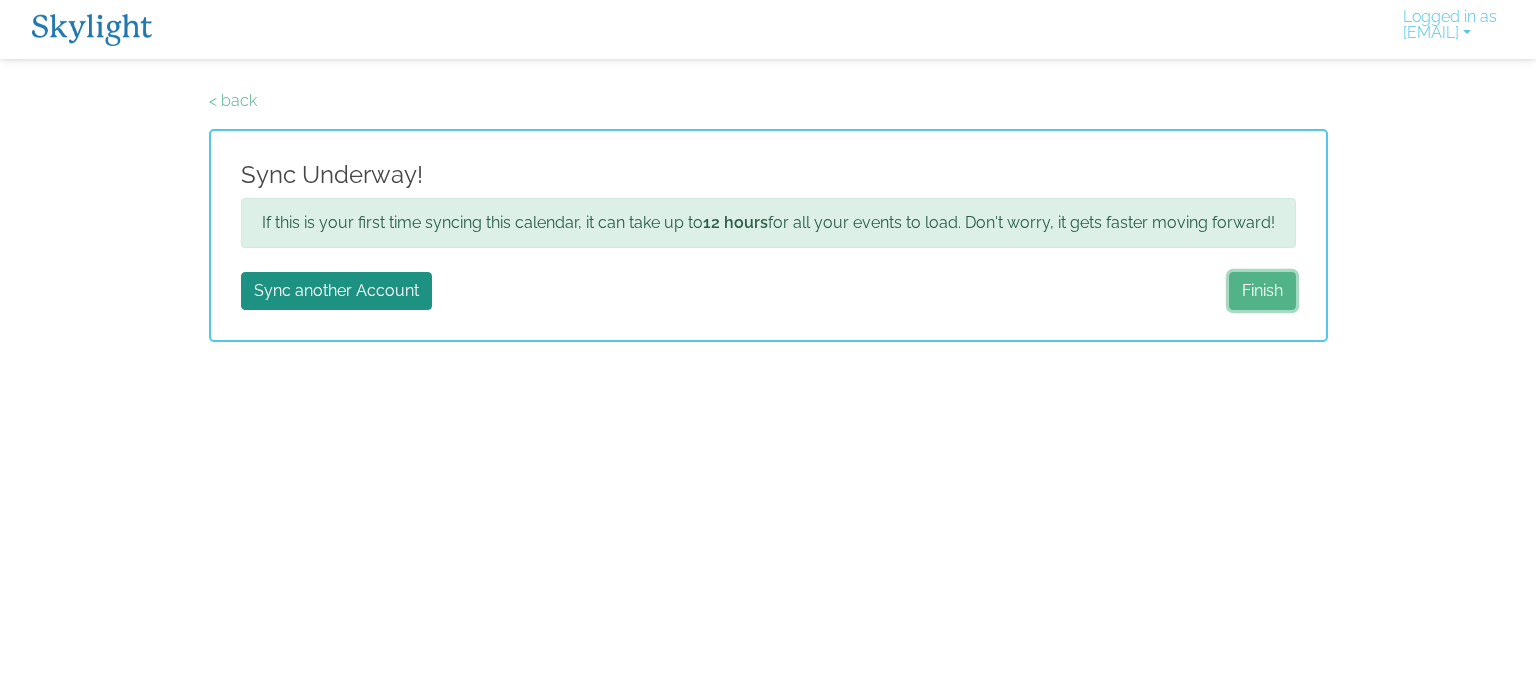 click on "Finish" at bounding box center [1262, 291] 